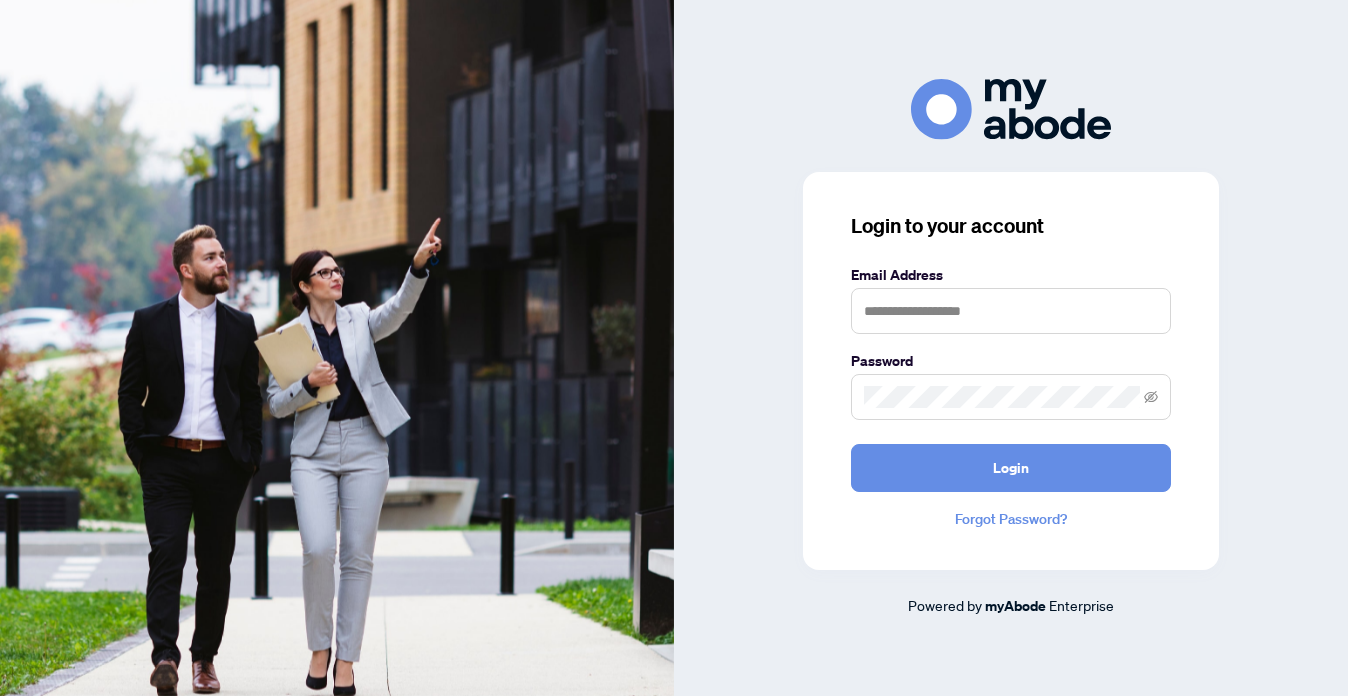 scroll, scrollTop: 0, scrollLeft: 0, axis: both 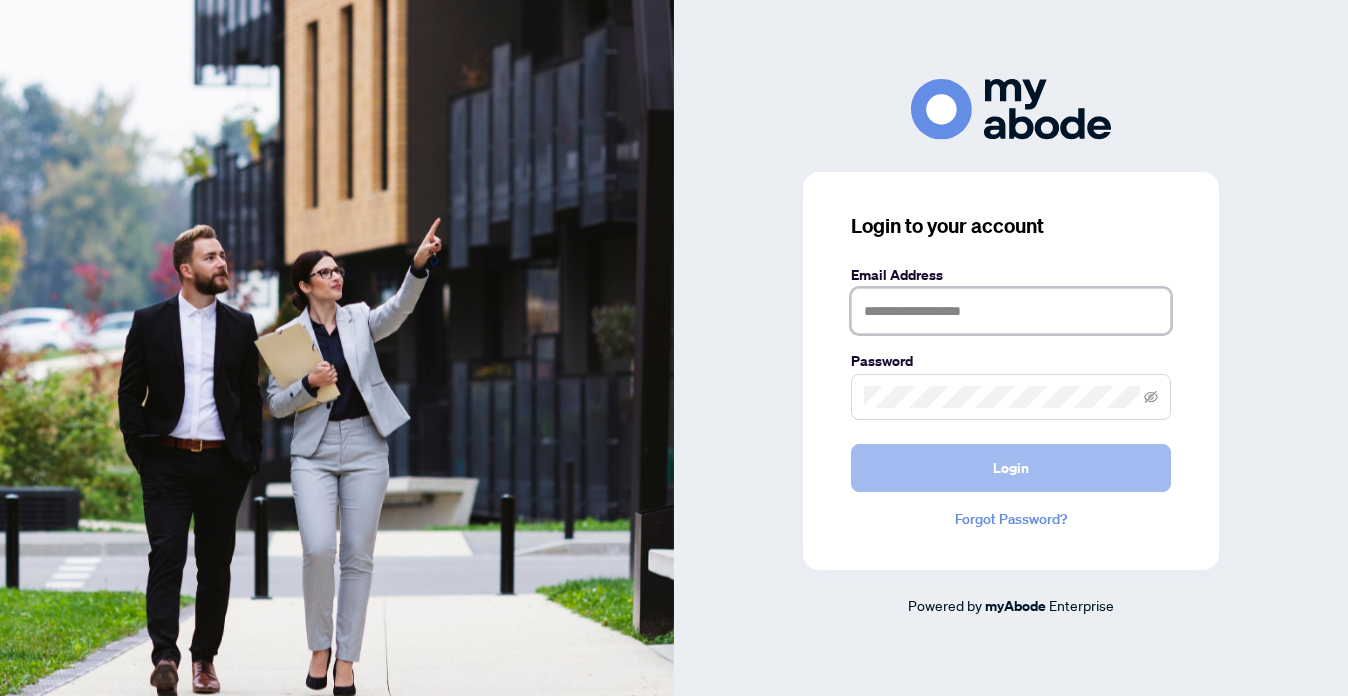 type on "**********" 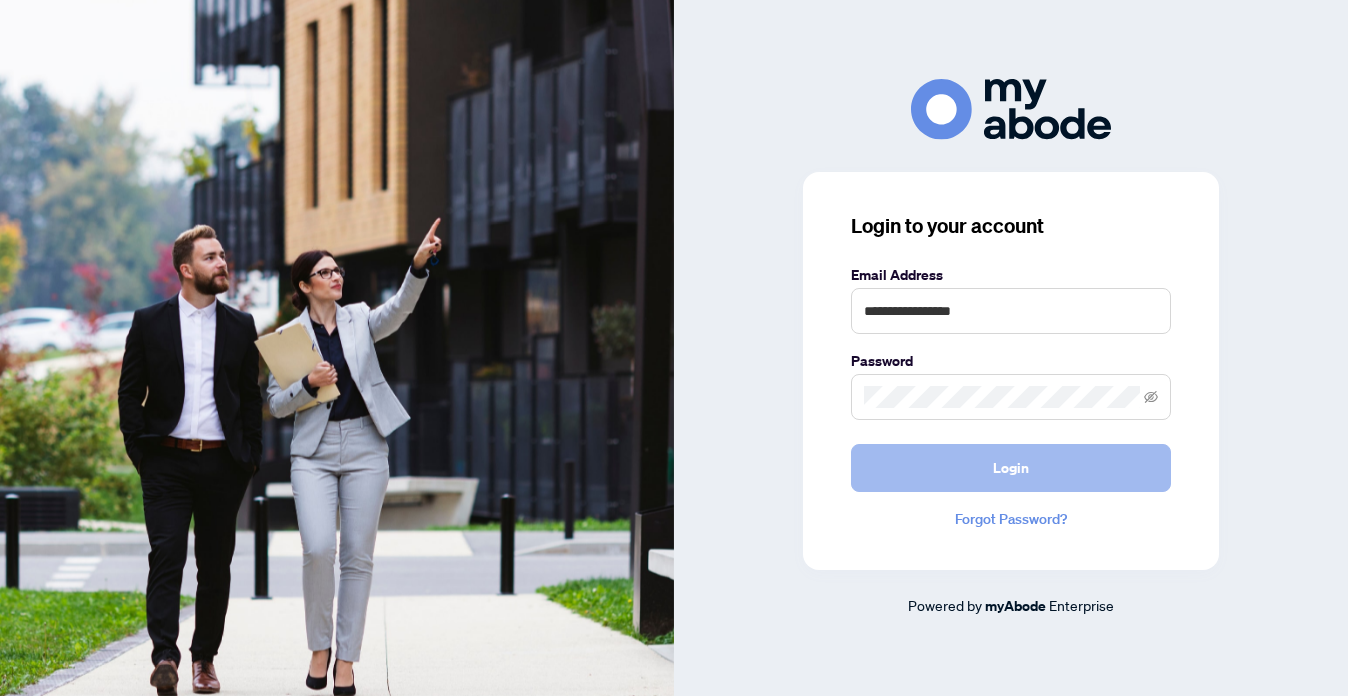 click on "Login" at bounding box center (1011, 468) 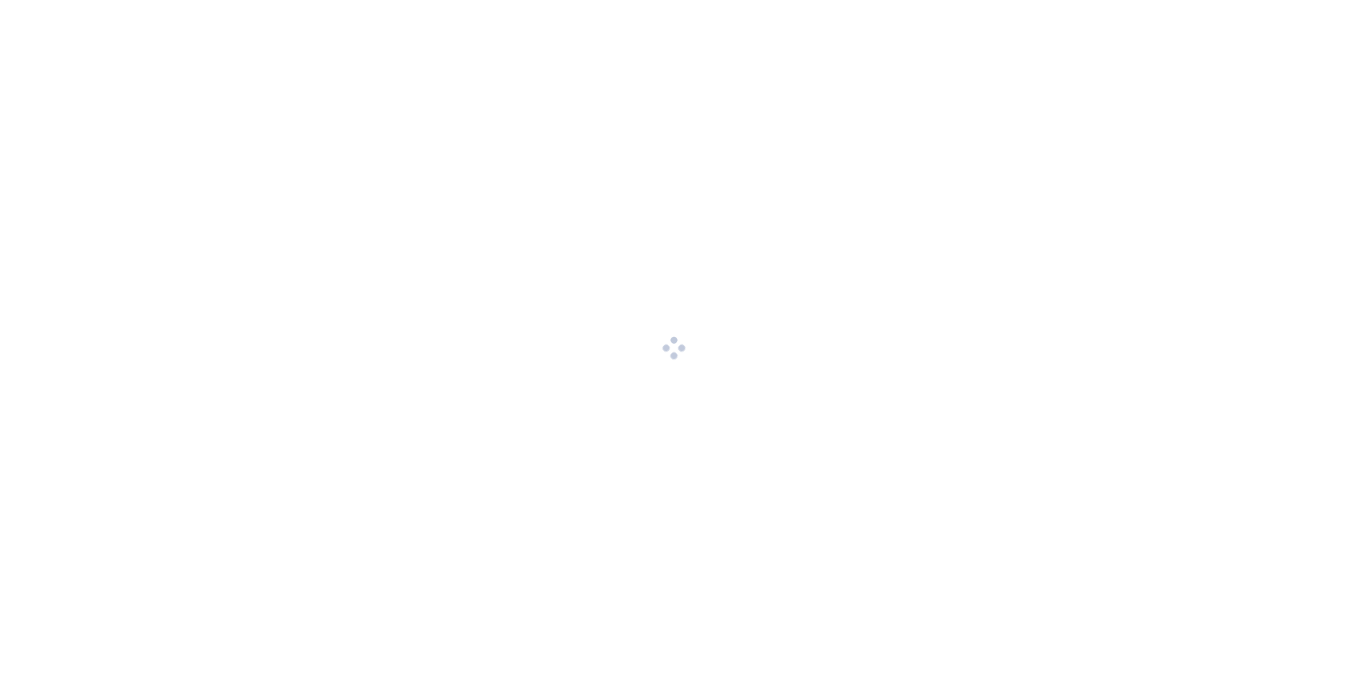 scroll, scrollTop: 0, scrollLeft: 0, axis: both 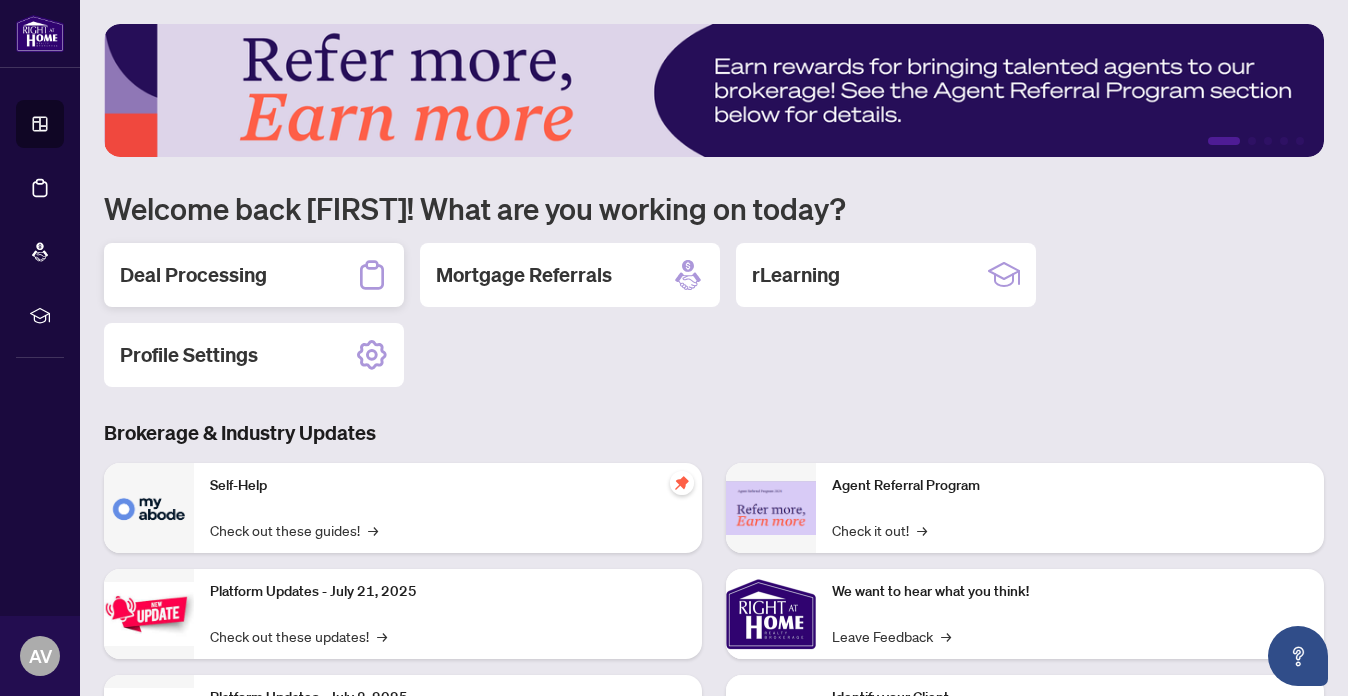 click on "Deal Processing" at bounding box center [254, 275] 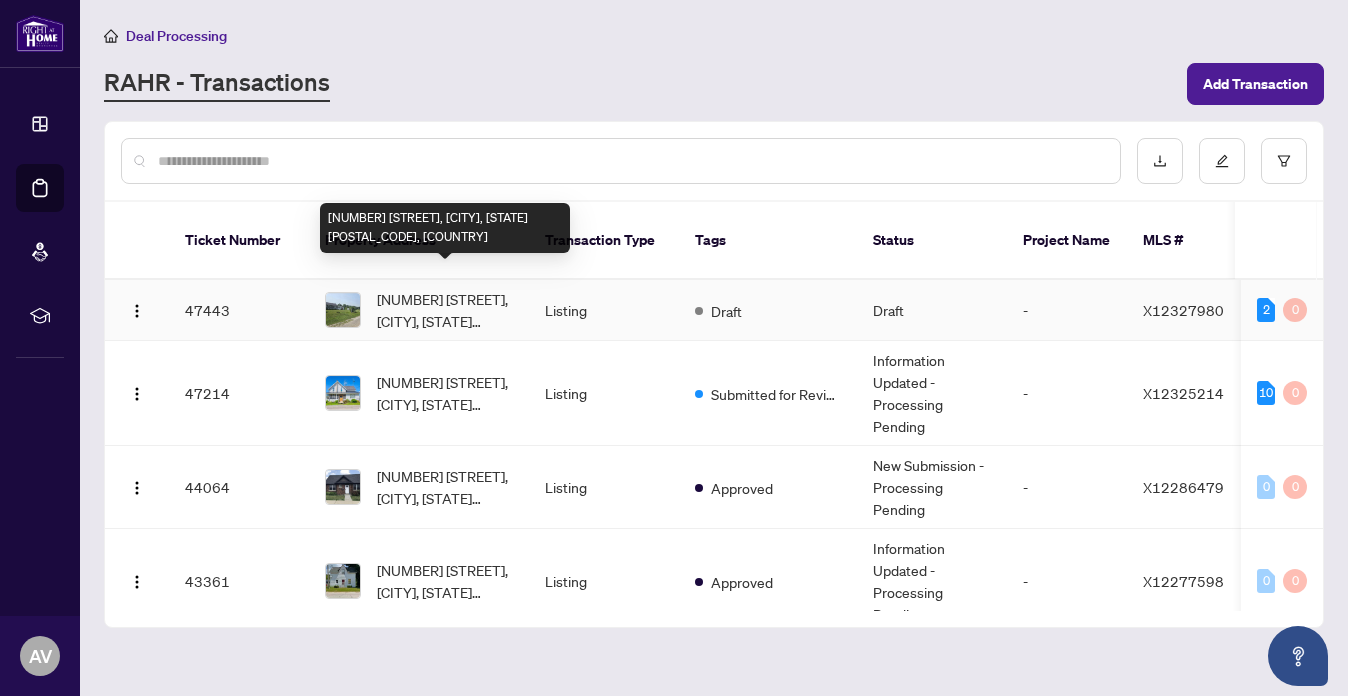 click on "[NUMBER] [STREET], [CITY], [STATE] [POSTAL_CODE], [COUNTRY]" at bounding box center (445, 310) 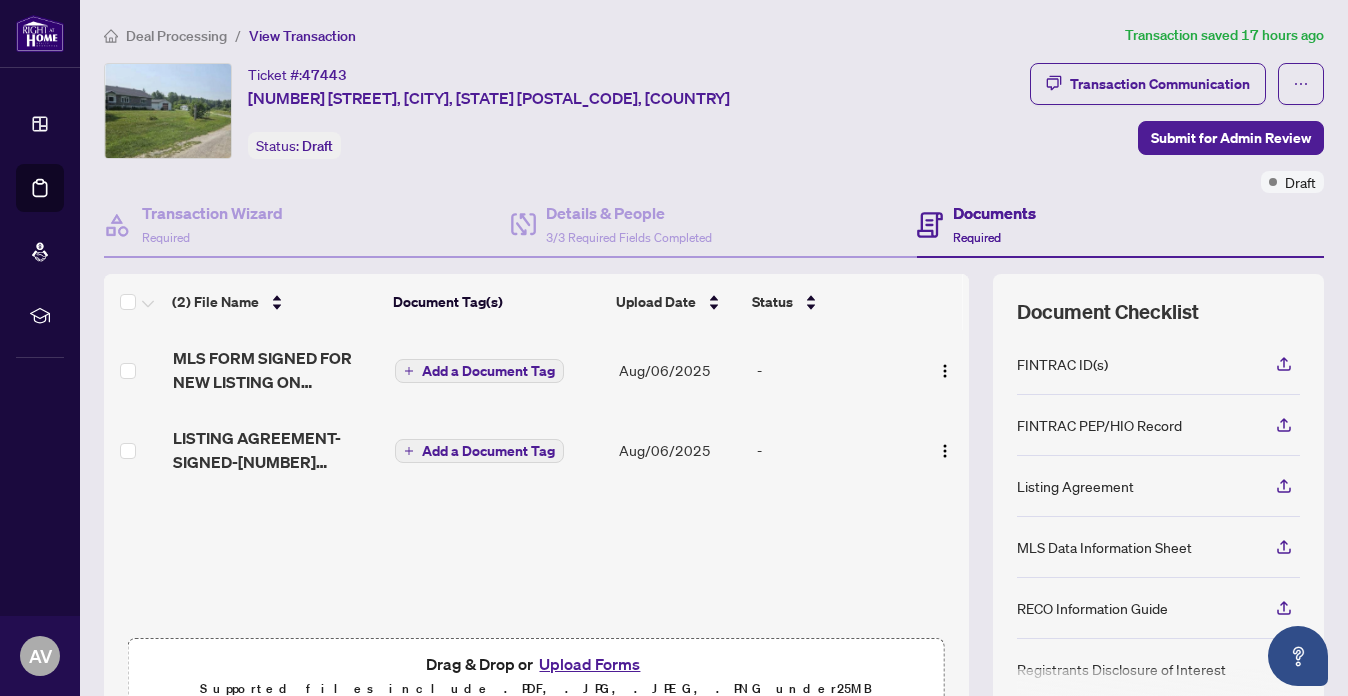 scroll, scrollTop: 1, scrollLeft: 0, axis: vertical 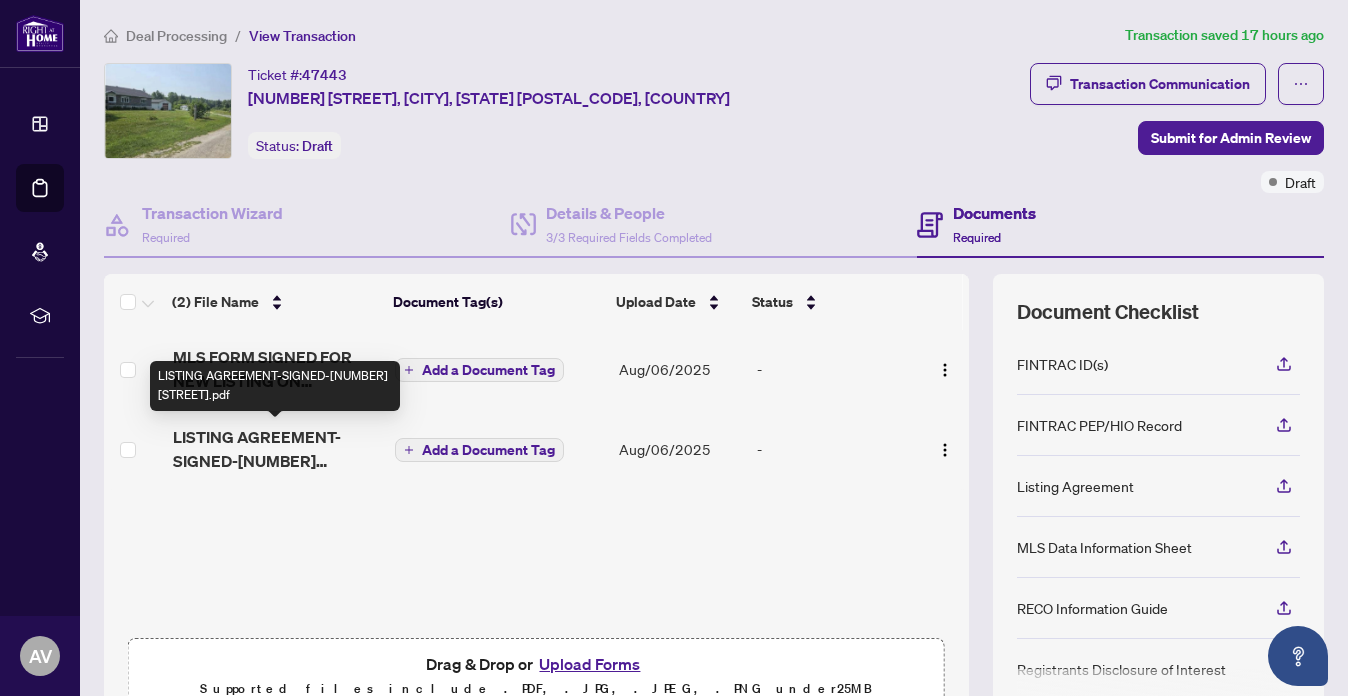 click on "LISTING AGREEMENT-SIGNED-[NUMBER] [STREET].pdf" at bounding box center (276, 449) 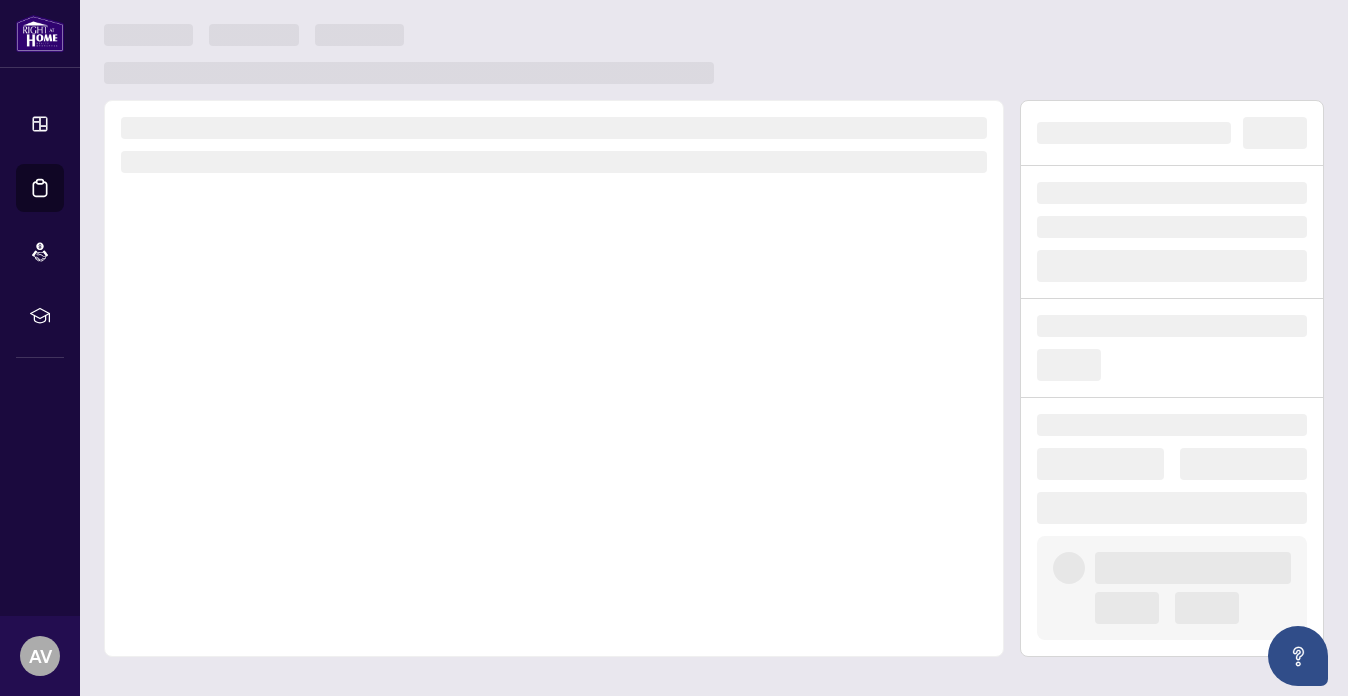 click at bounding box center (554, 378) 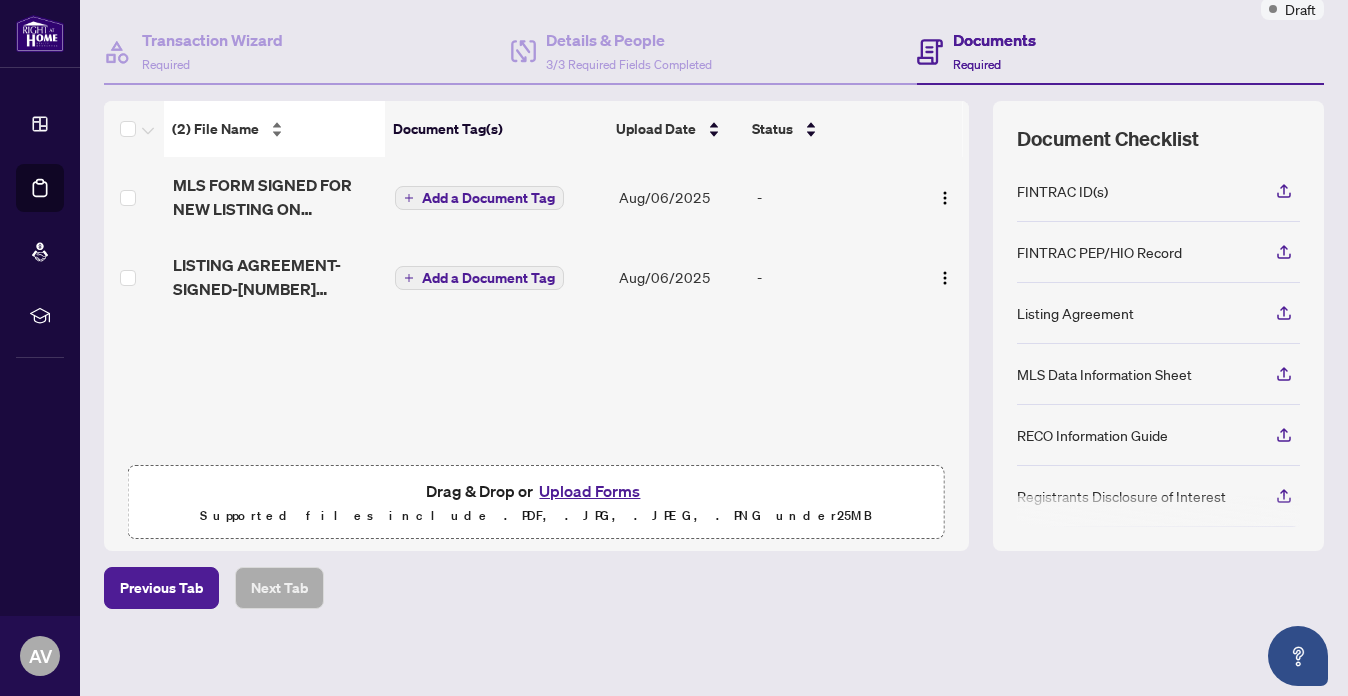 scroll, scrollTop: 178, scrollLeft: 0, axis: vertical 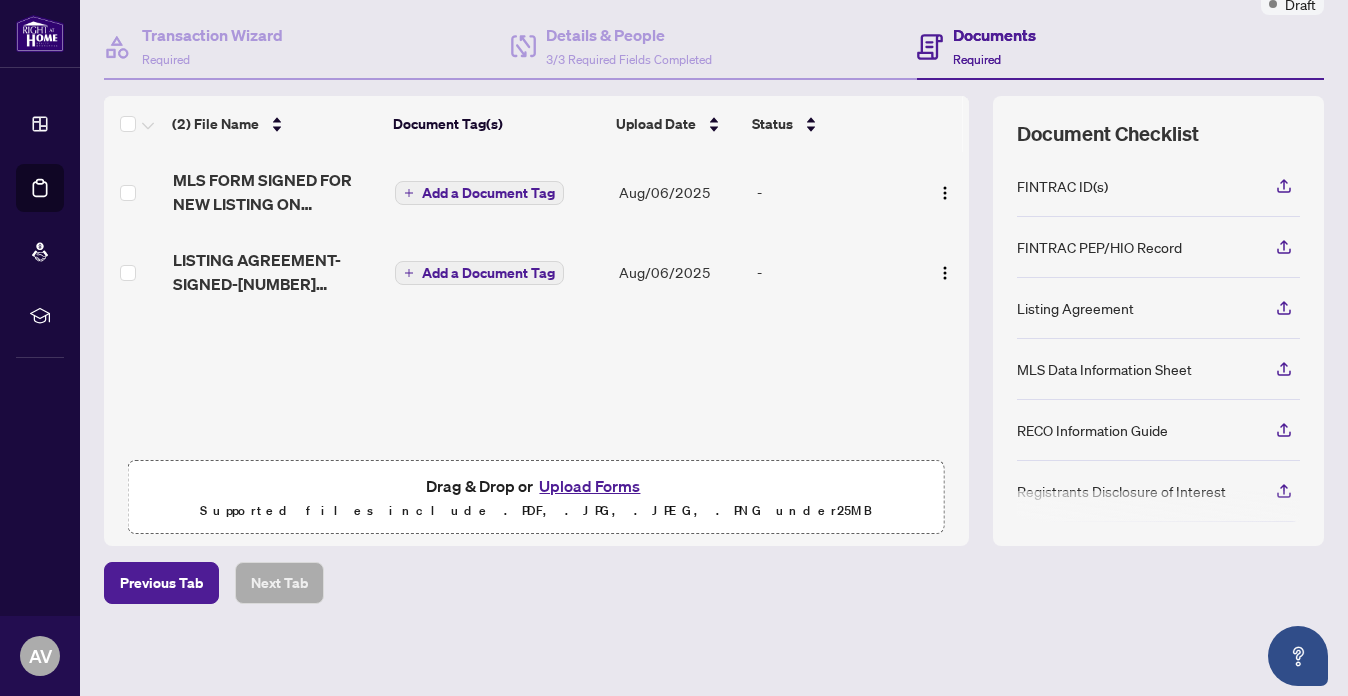 click on "Upload Forms" at bounding box center (589, 486) 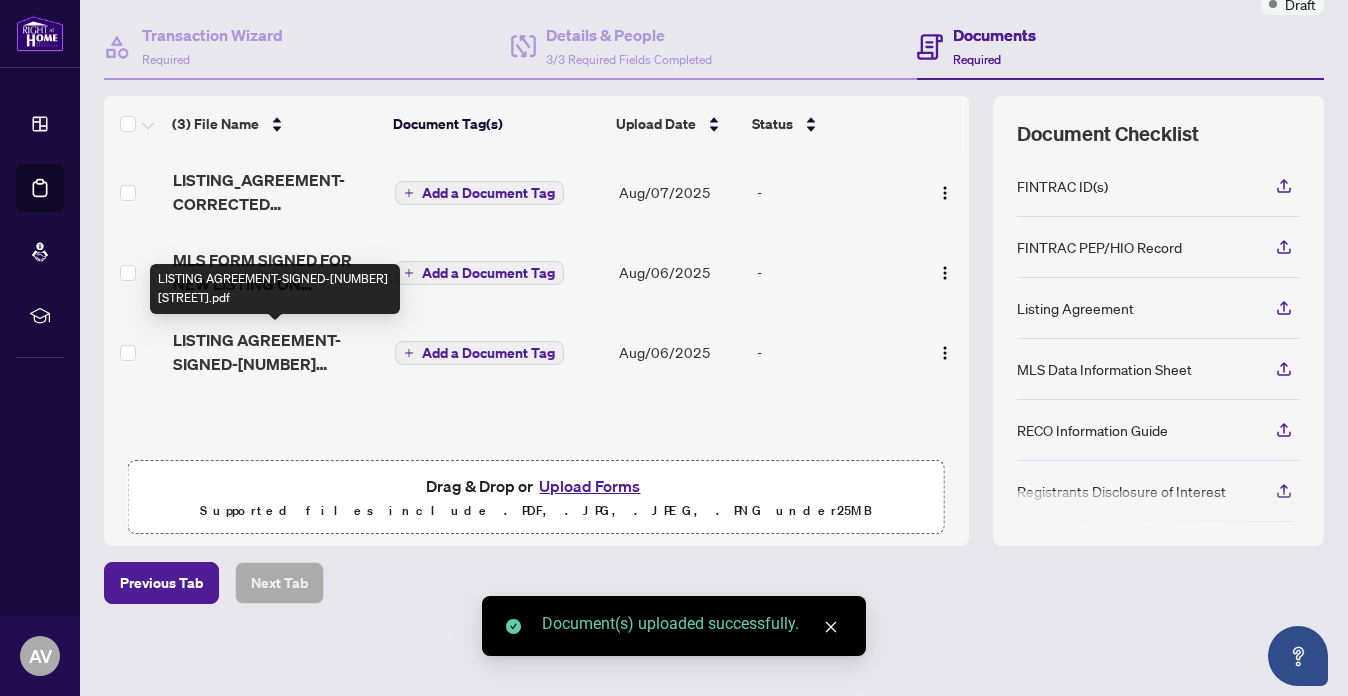click on "LISTING AGREEMENT-SIGNED-[NUMBER] [STREET].pdf" at bounding box center (276, 352) 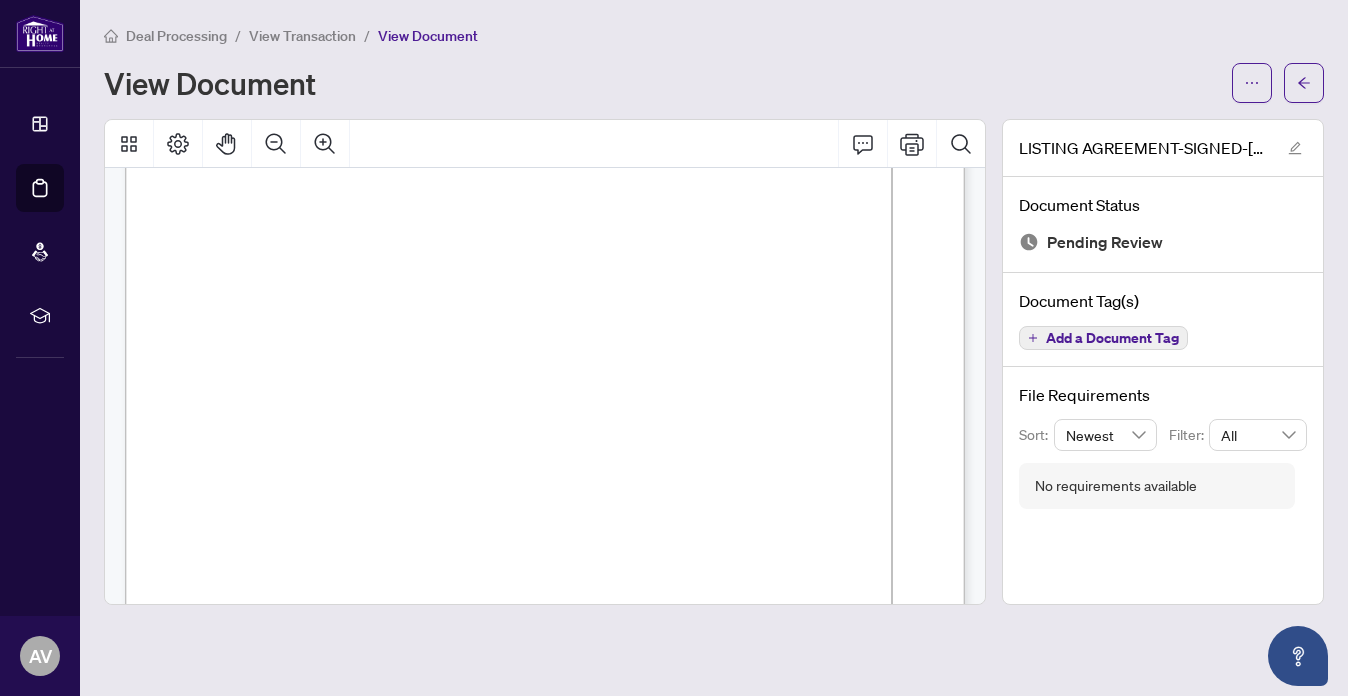 scroll, scrollTop: 131, scrollLeft: 0, axis: vertical 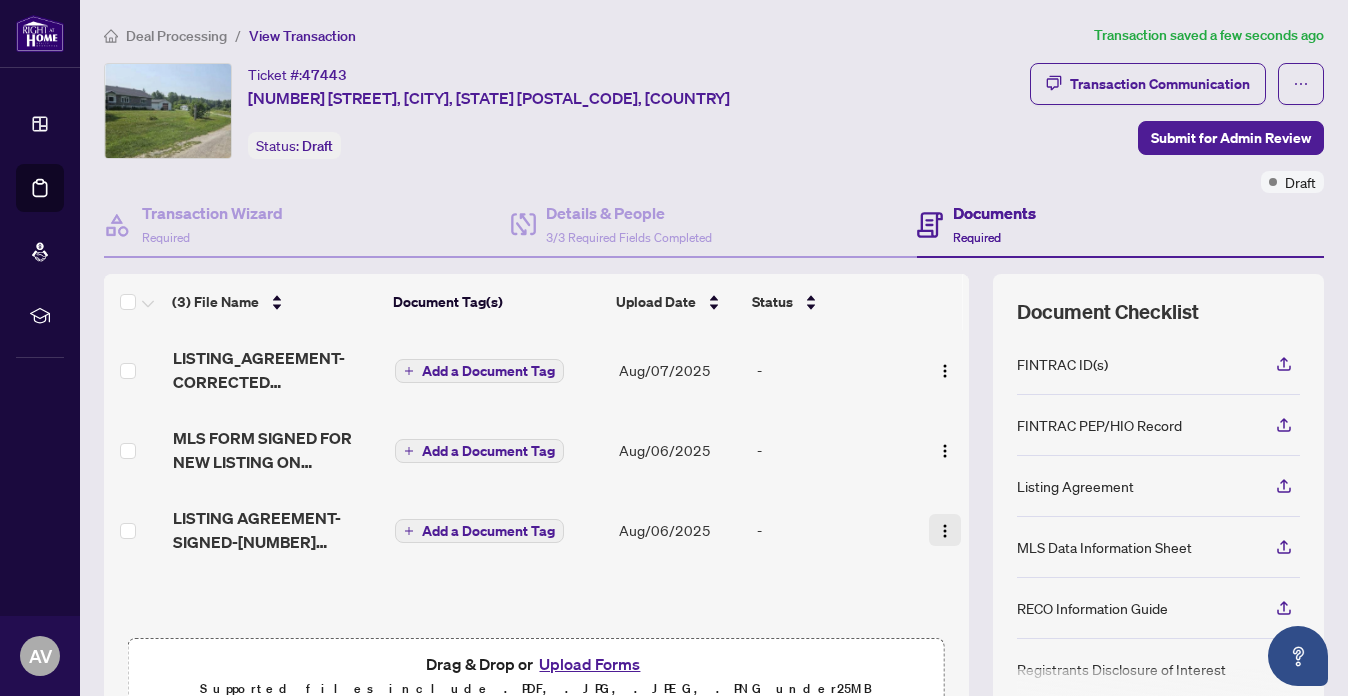 click at bounding box center [945, 531] 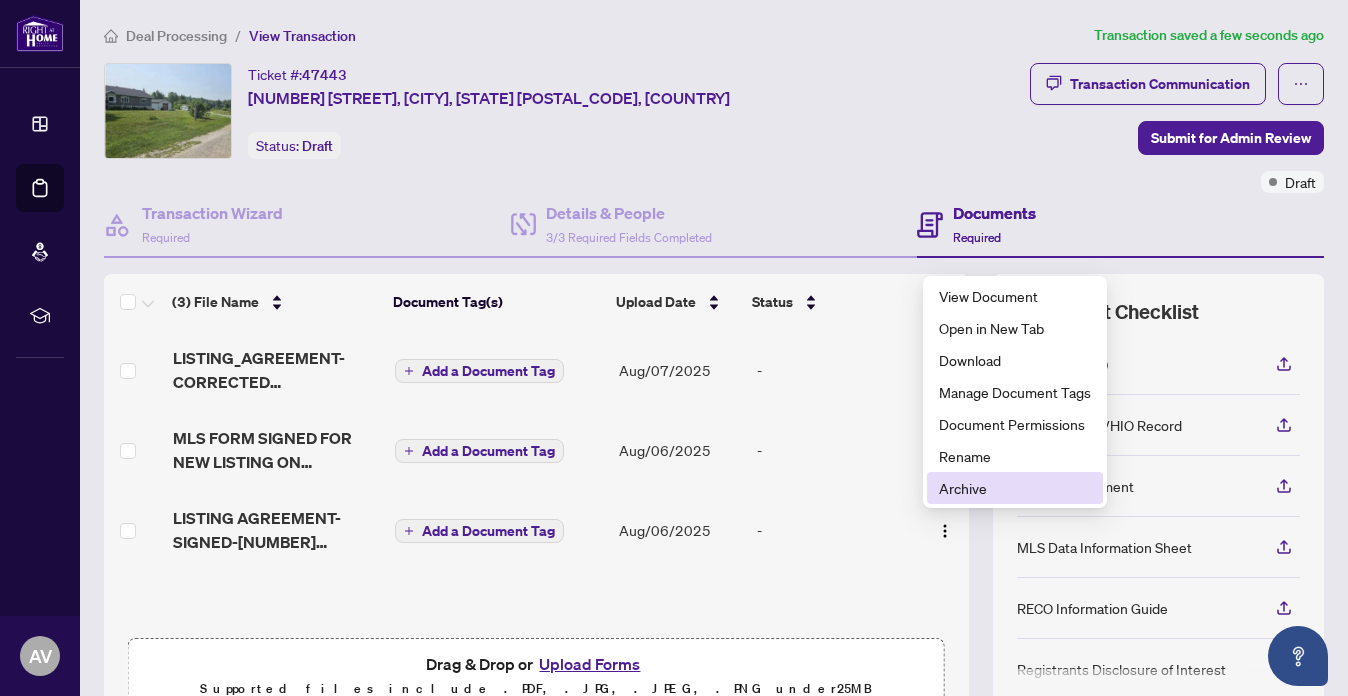 click on "Archive" at bounding box center [1015, 488] 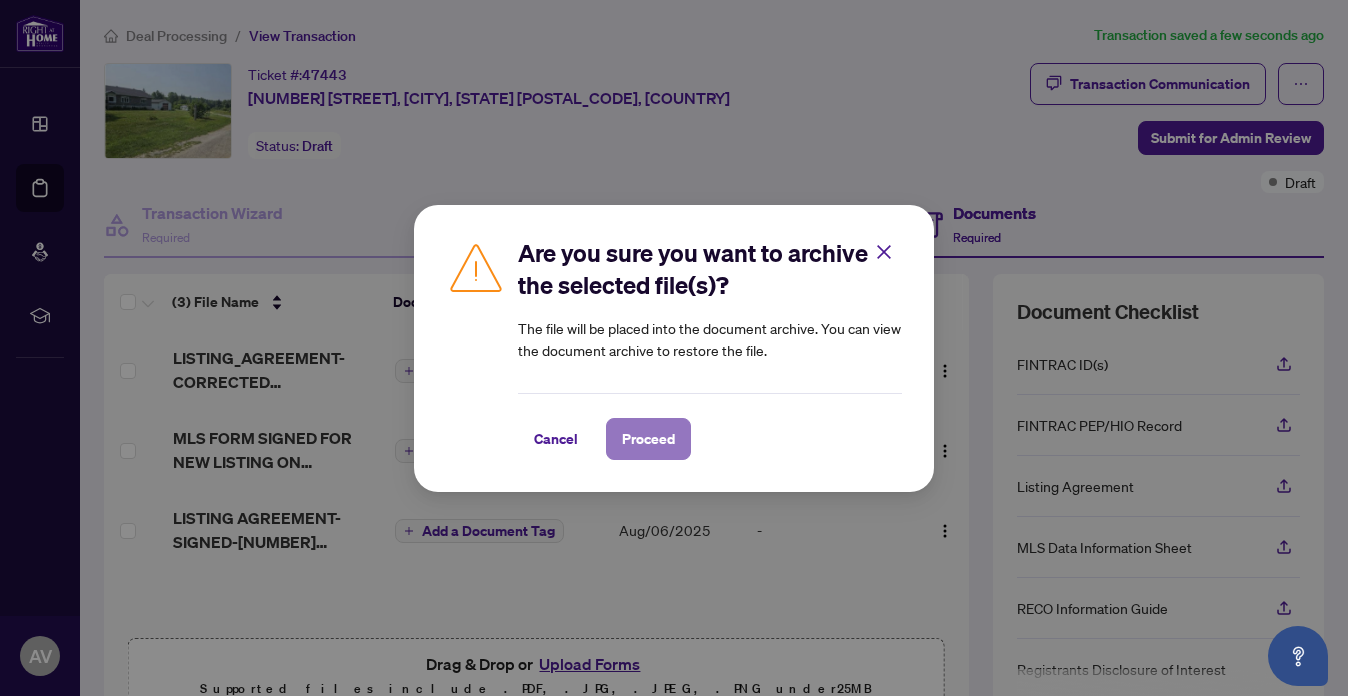 click on "Proceed" at bounding box center (648, 439) 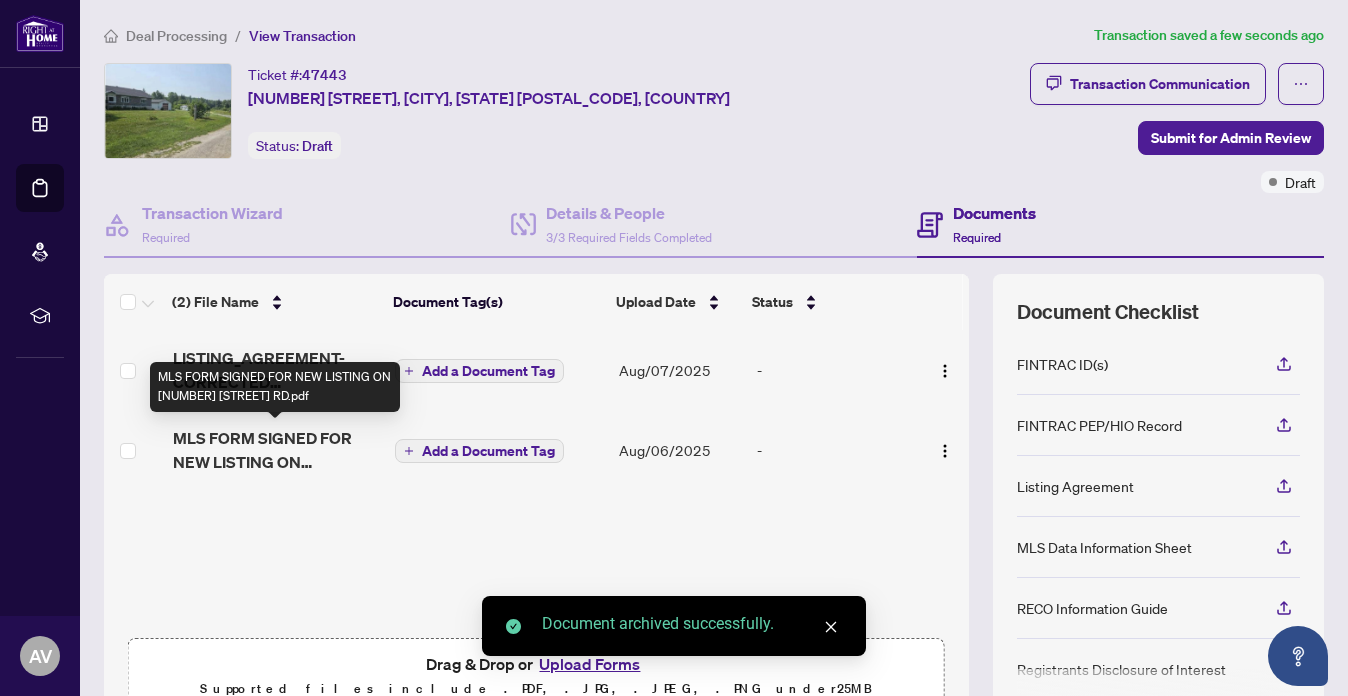 click on "MLS FORM SIGNED FOR NEW LISTING ON [NUMBER] [STREET] RD.pdf" at bounding box center [276, 450] 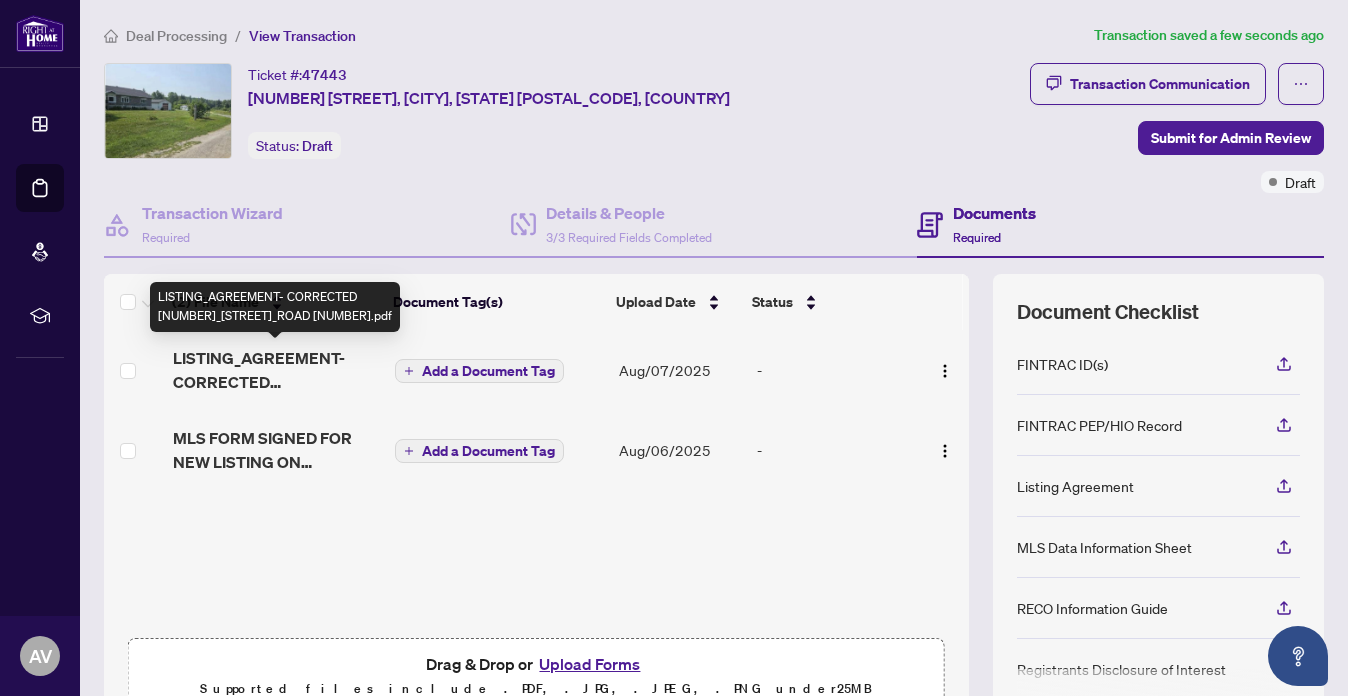 click on "LISTING_AGREEMENT- CORRECTED [NUMBER]_[STREET]_ROAD [NUMBER].pdf" at bounding box center (276, 370) 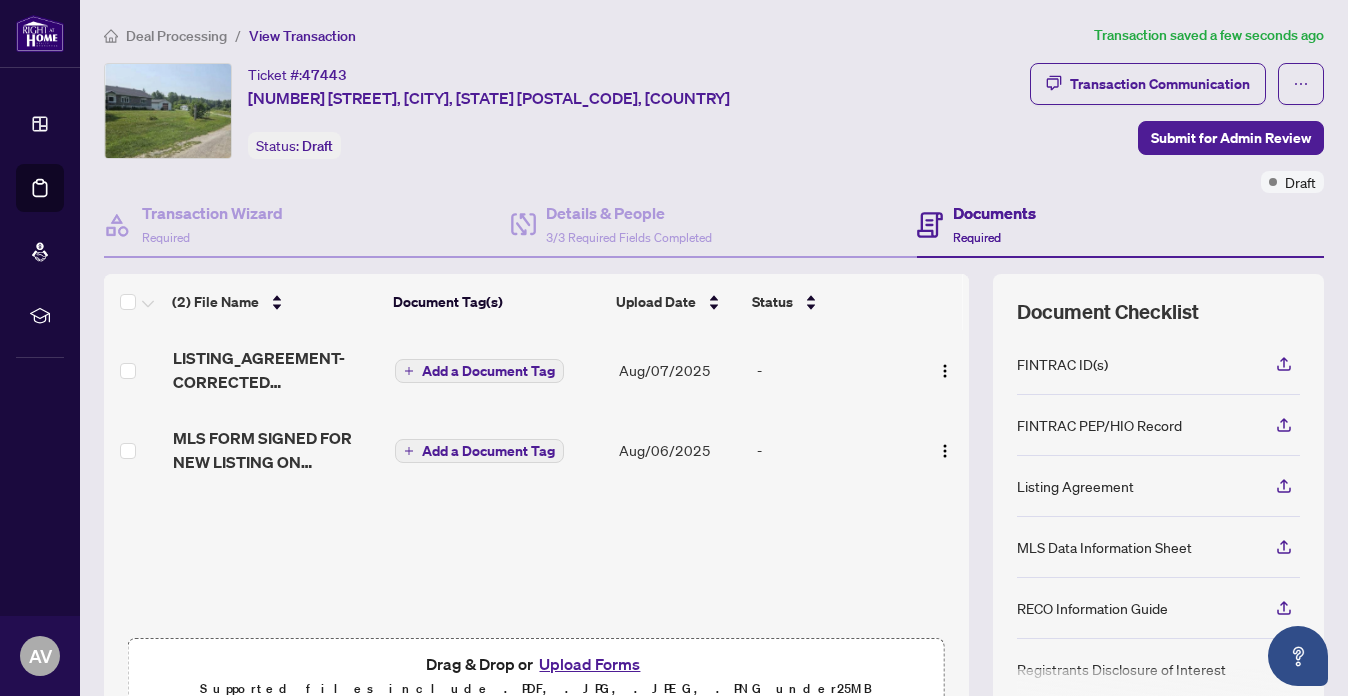 scroll, scrollTop: 1, scrollLeft: 0, axis: vertical 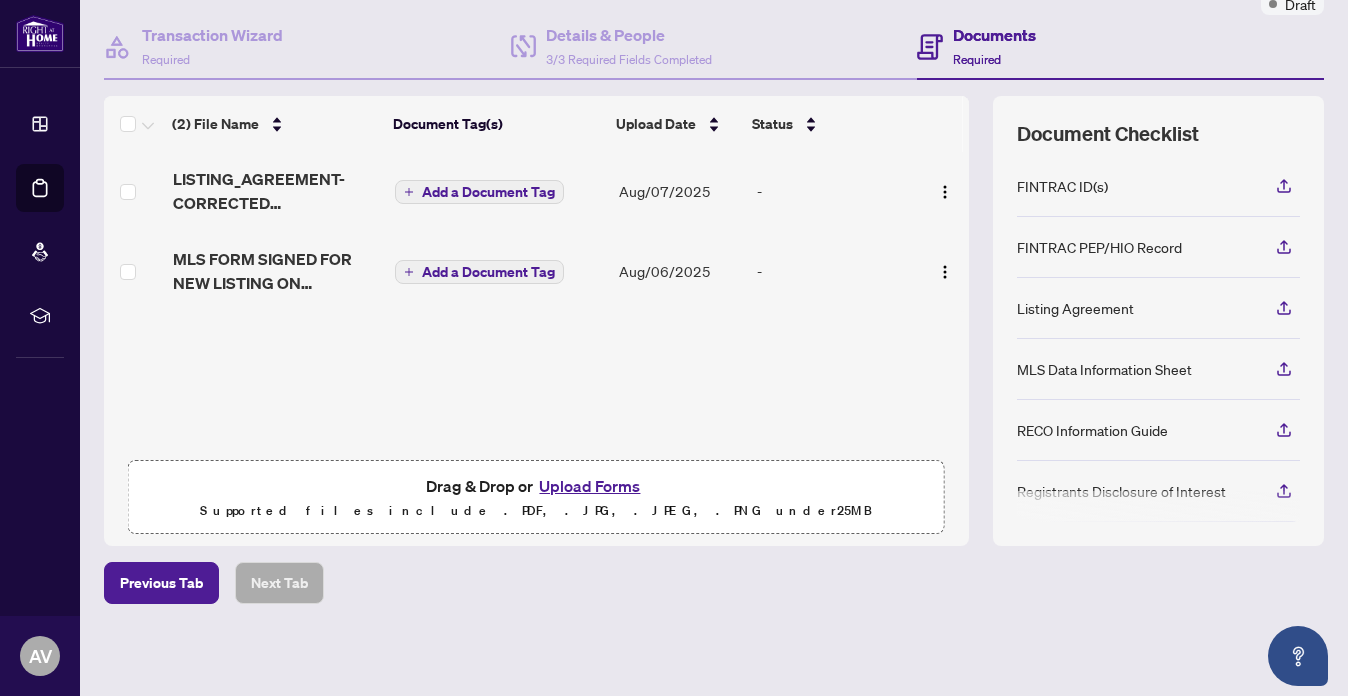 click on "Upload Forms" at bounding box center [589, 486] 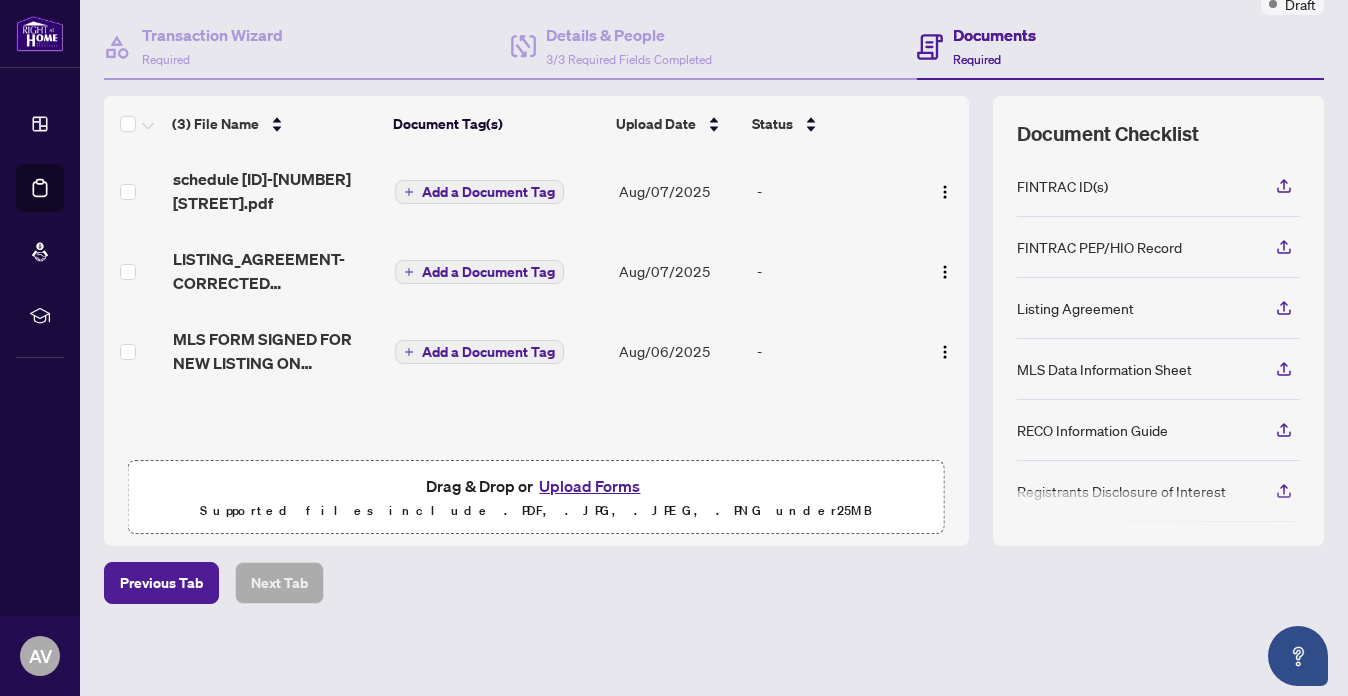 click on "Upload Forms" at bounding box center [589, 486] 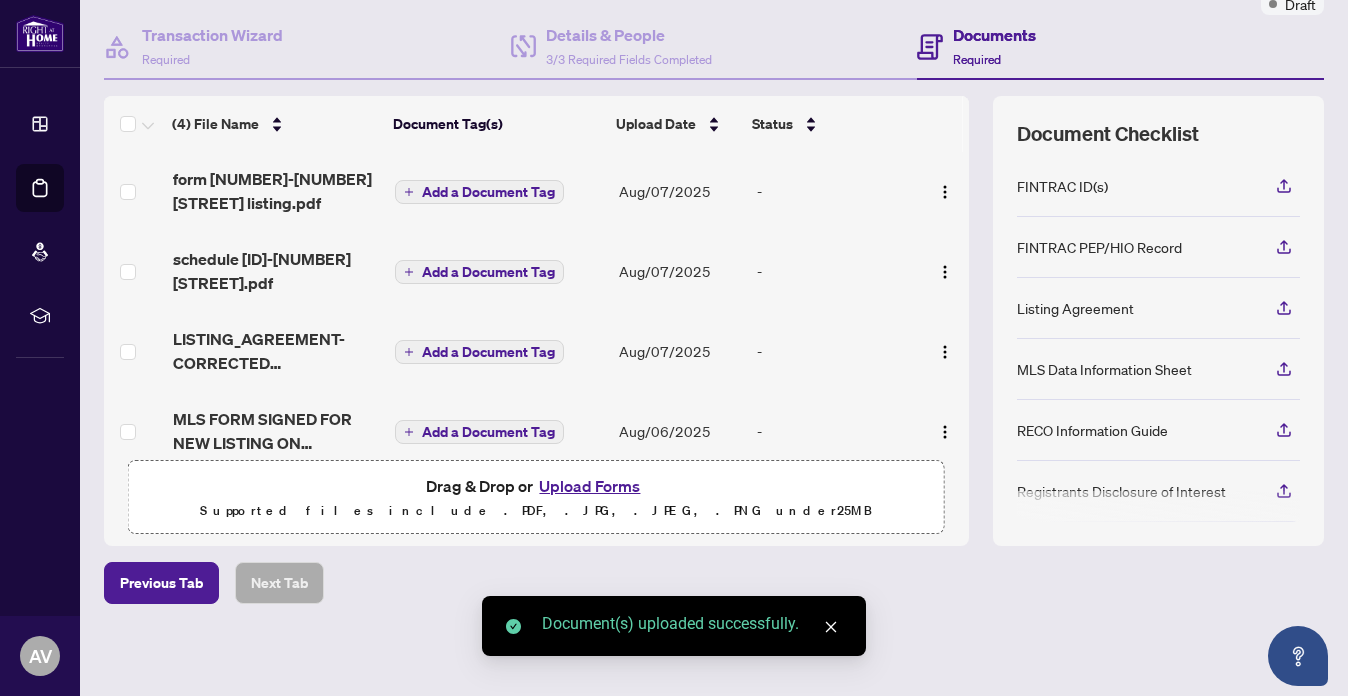 click on "Upload Forms" at bounding box center (589, 486) 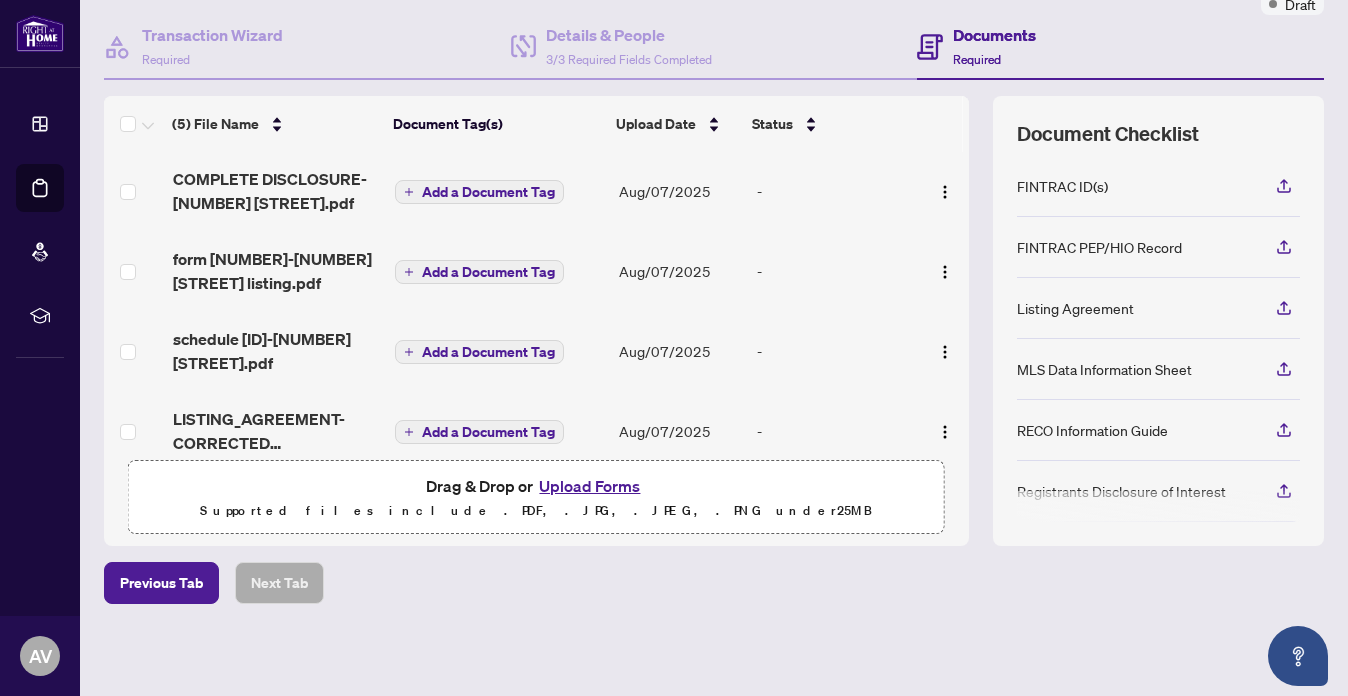 click on "Upload Forms" at bounding box center (589, 486) 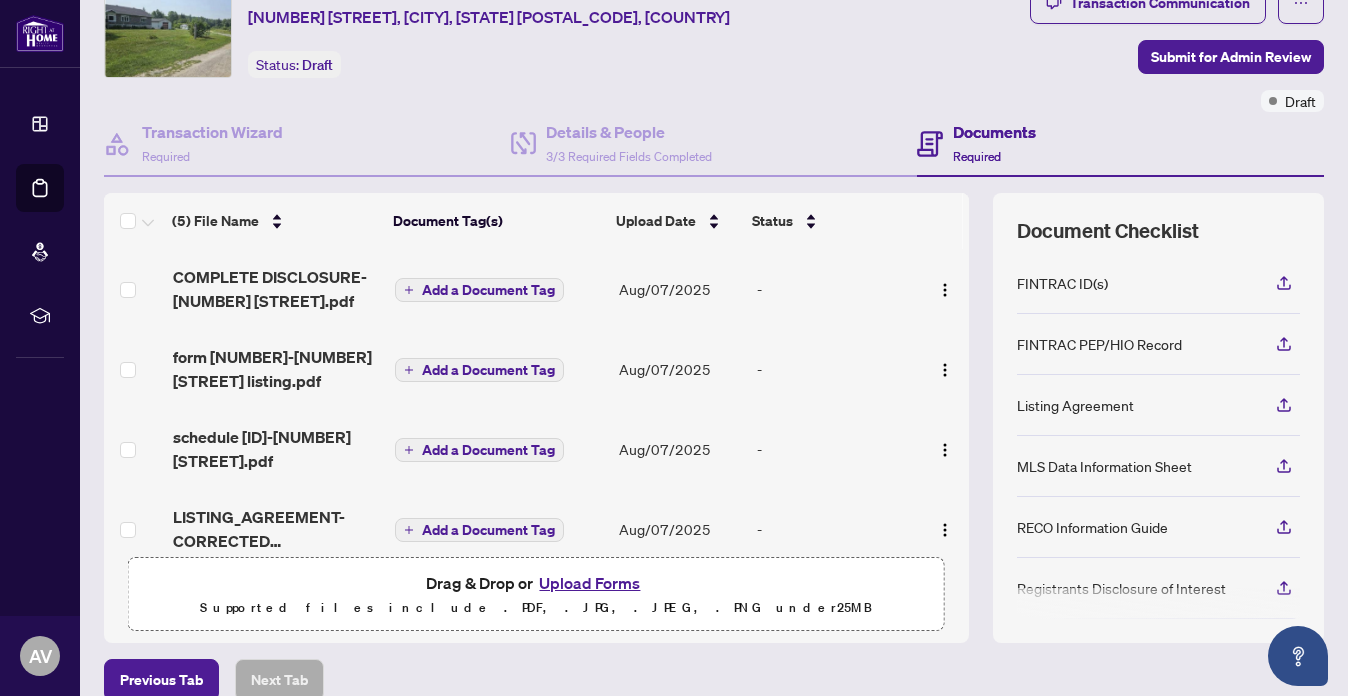 scroll, scrollTop: 178, scrollLeft: 0, axis: vertical 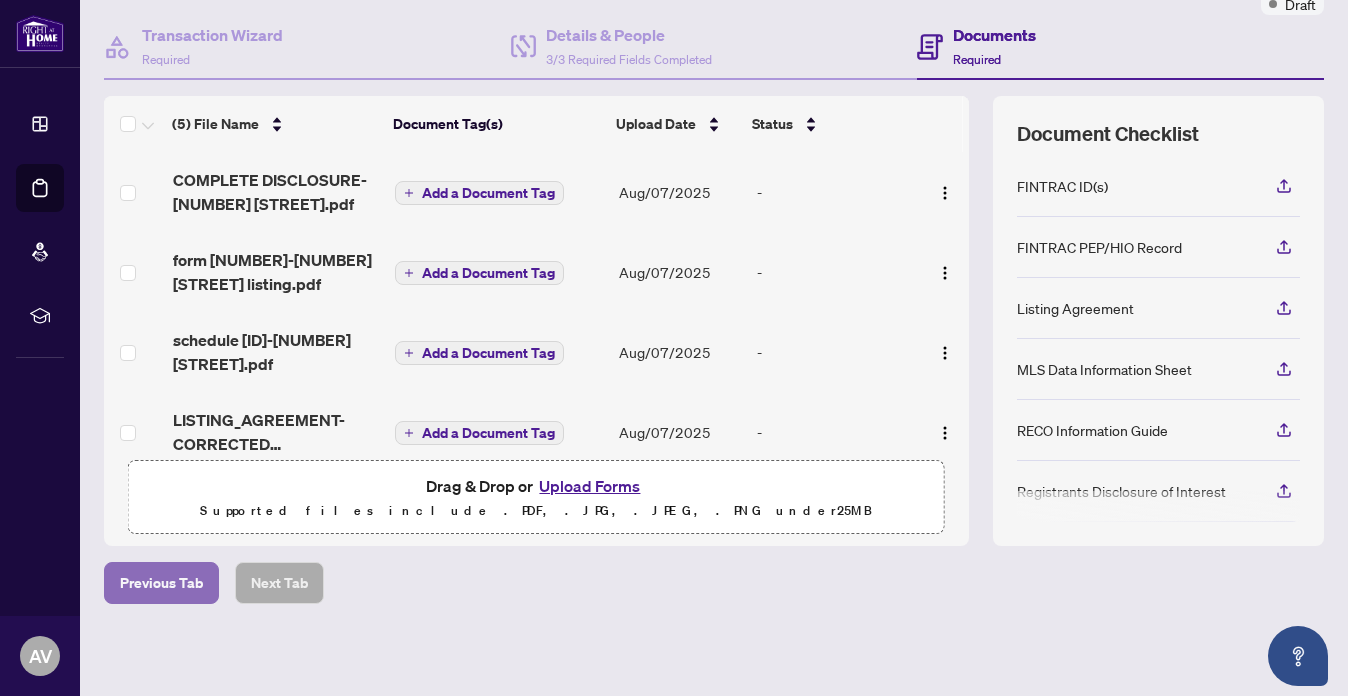 click on "Previous Tab" at bounding box center (161, 583) 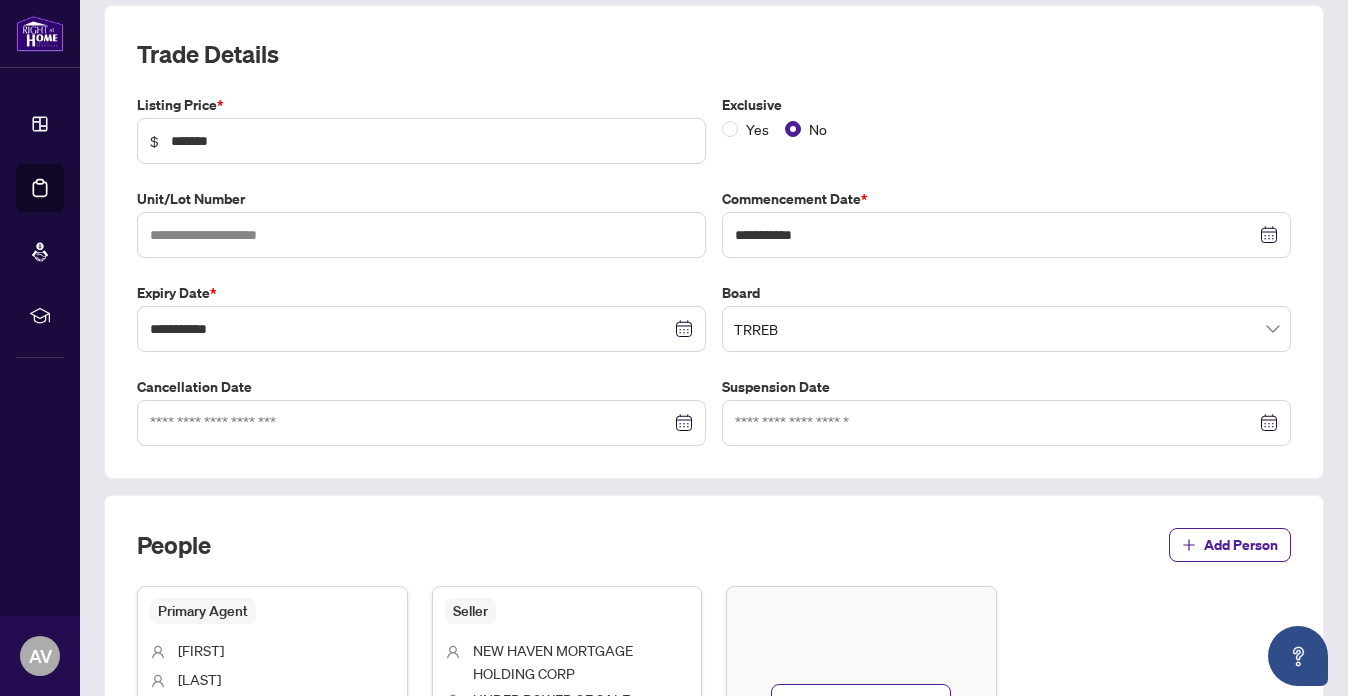 scroll, scrollTop: 0, scrollLeft: 0, axis: both 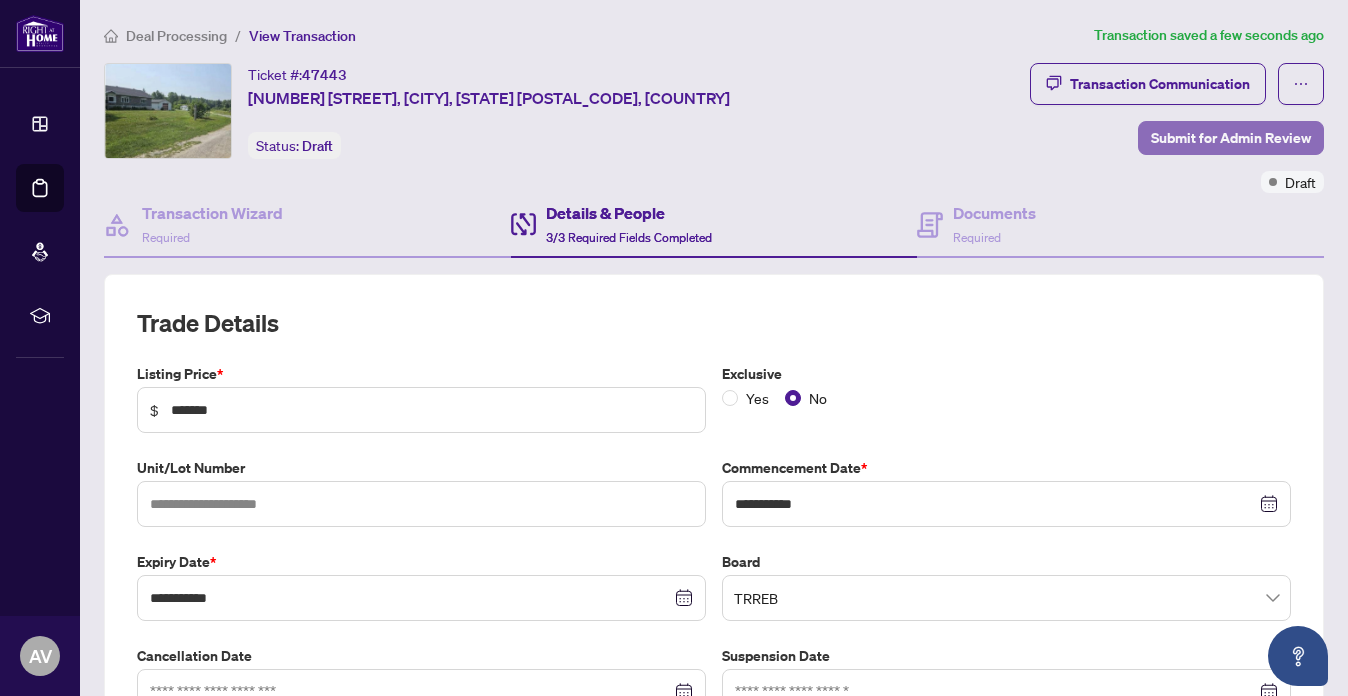 click on "Submit for Admin Review" at bounding box center [1231, 138] 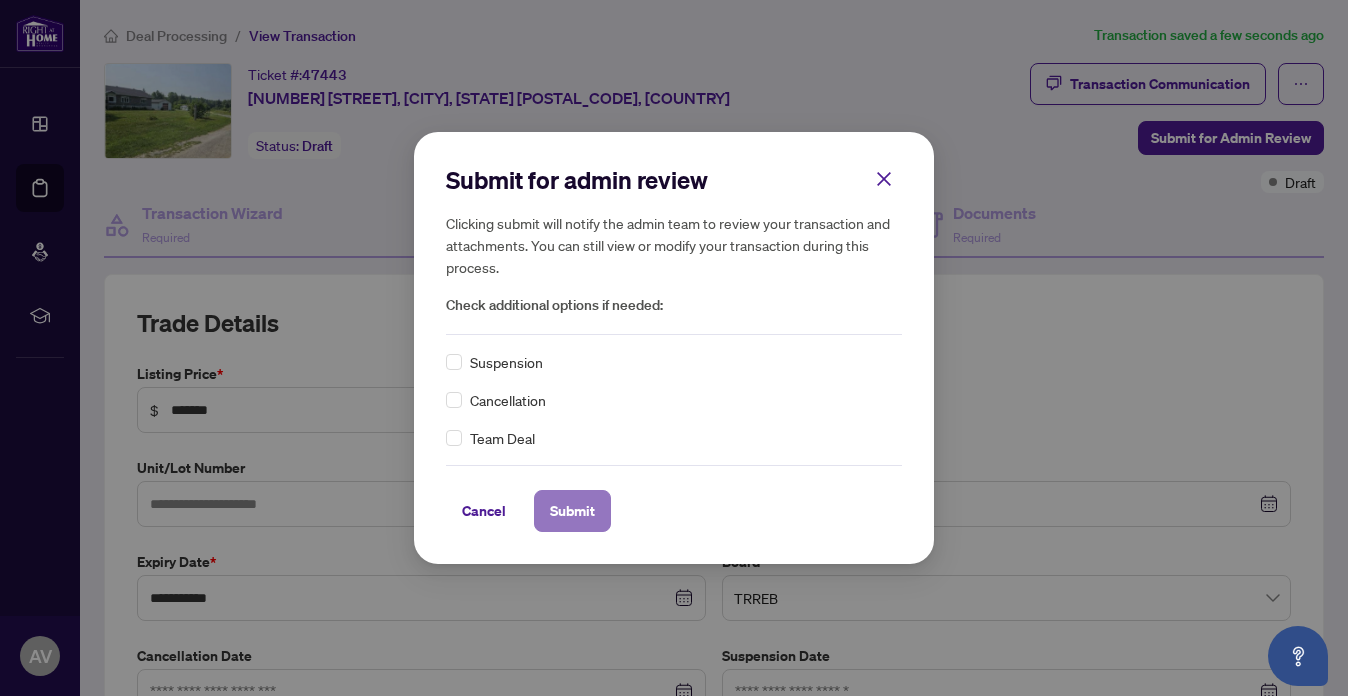 click on "Submit" at bounding box center [572, 511] 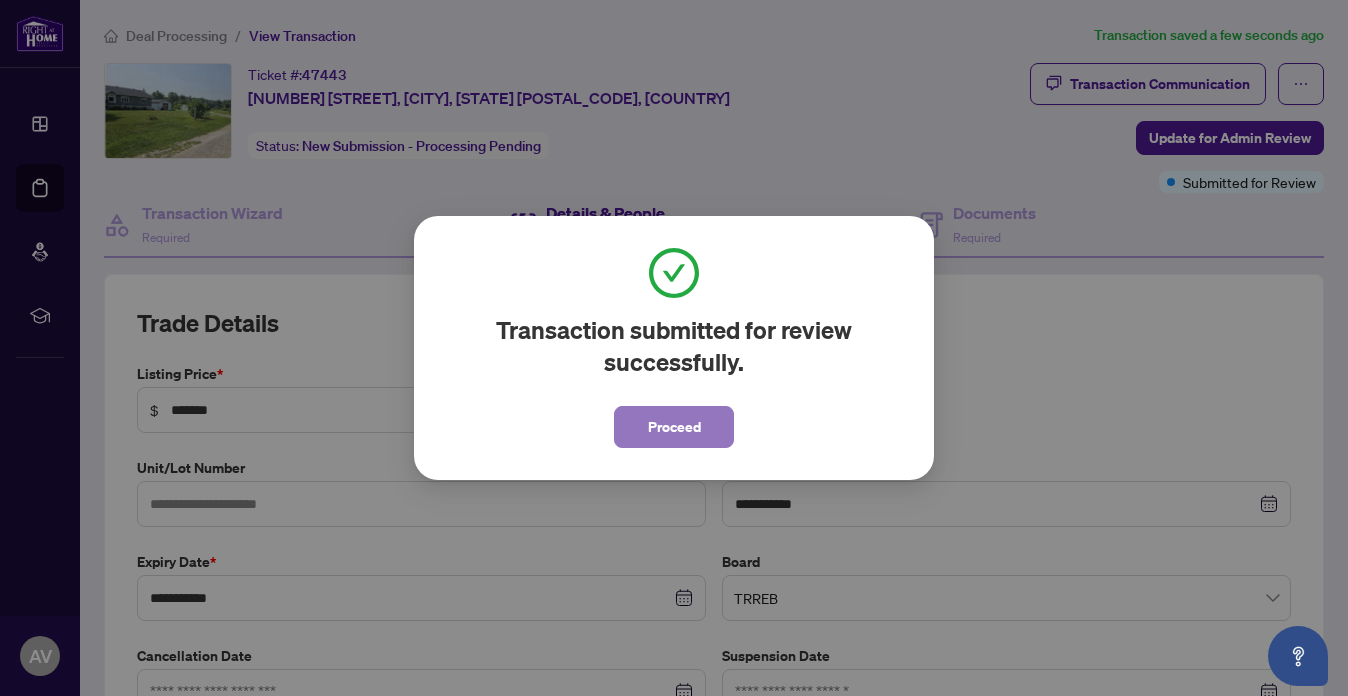 click on "Proceed" at bounding box center (674, 427) 